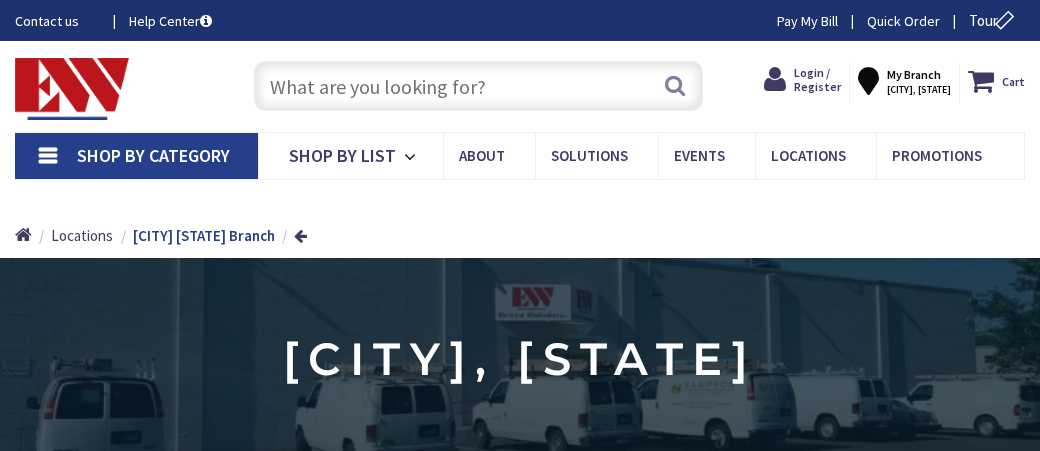 scroll, scrollTop: 0, scrollLeft: 0, axis: both 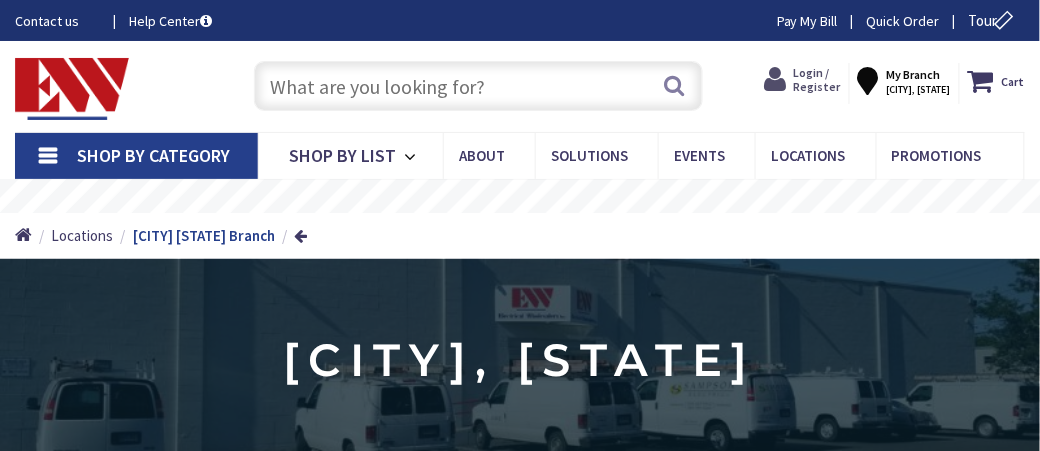 click on "Login / Register" at bounding box center (817, 79) 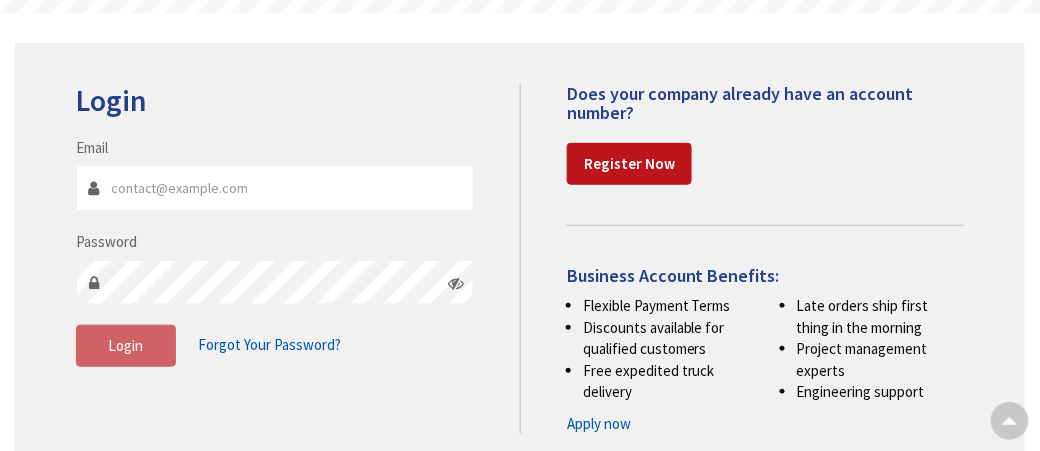 scroll, scrollTop: 200, scrollLeft: 0, axis: vertical 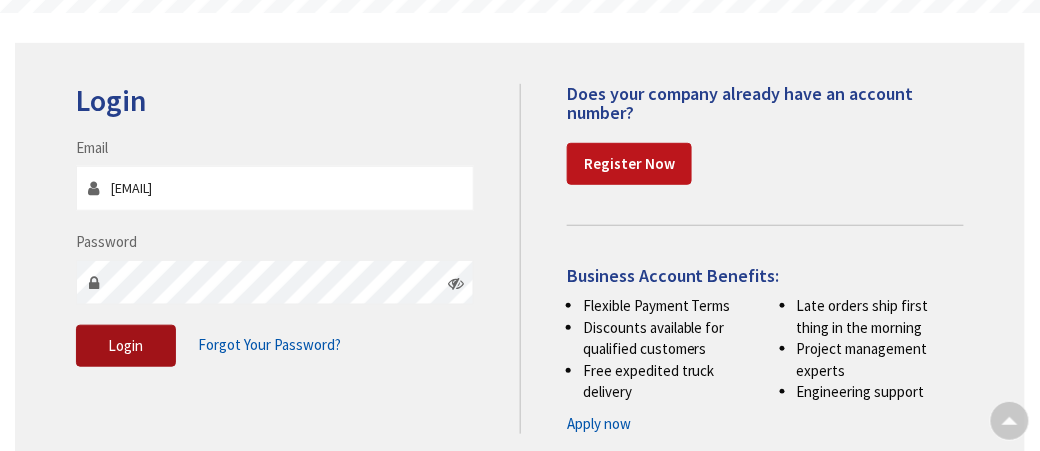click on "Login" at bounding box center [126, 346] 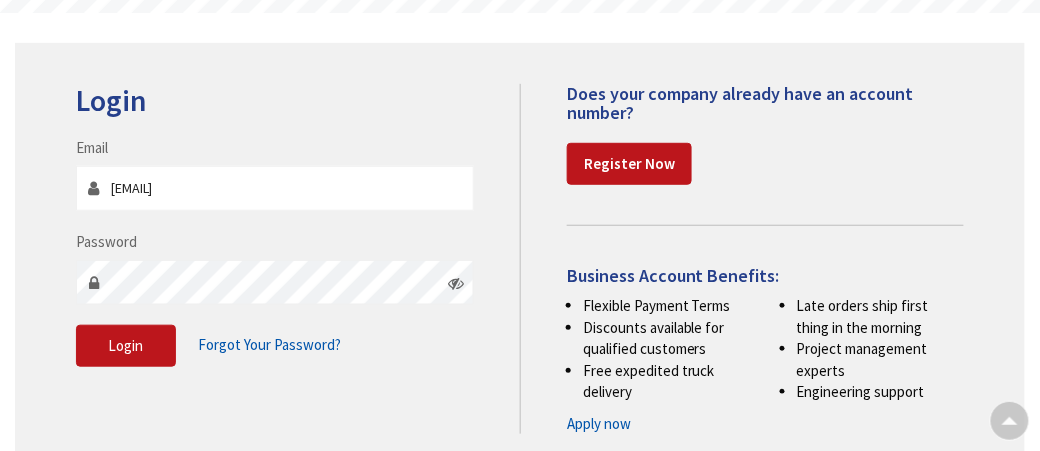 scroll, scrollTop: 0, scrollLeft: 0, axis: both 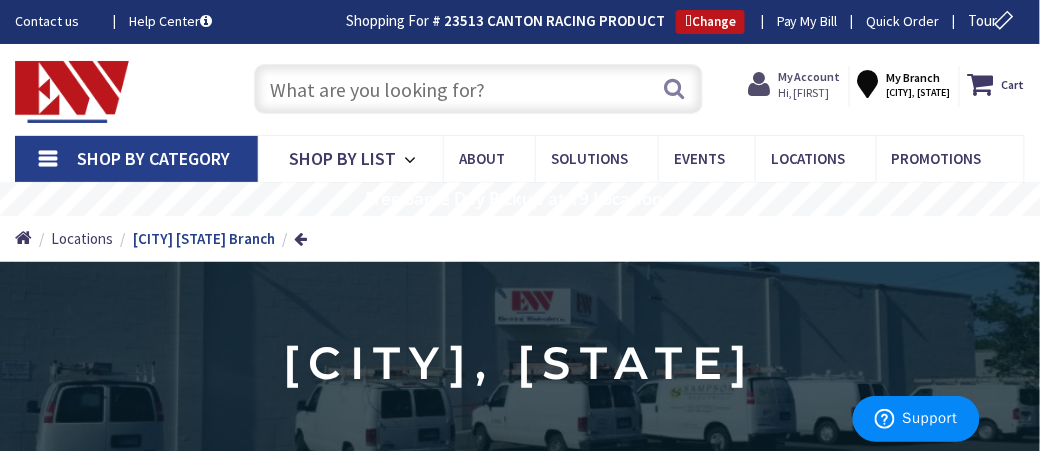 click on "Hi, [FIRST]" at bounding box center (809, 93) 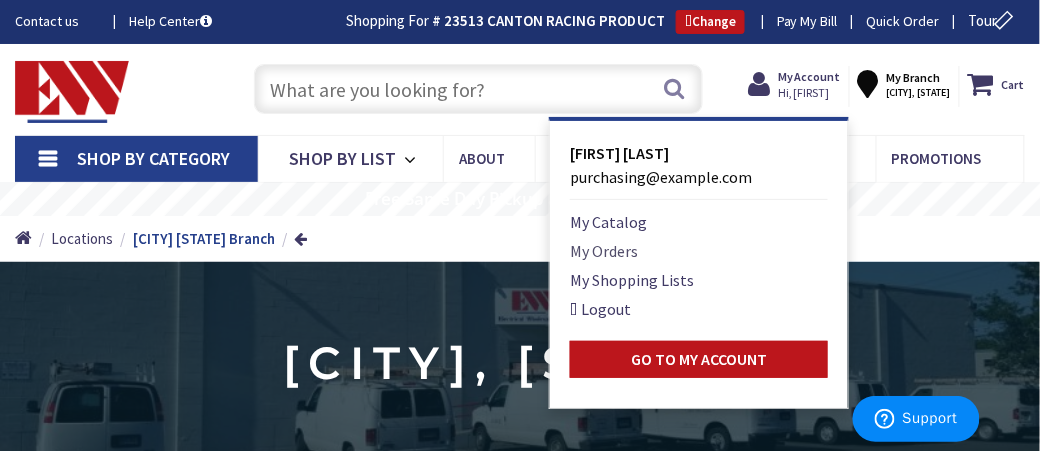 click on "My Orders" at bounding box center [604, 251] 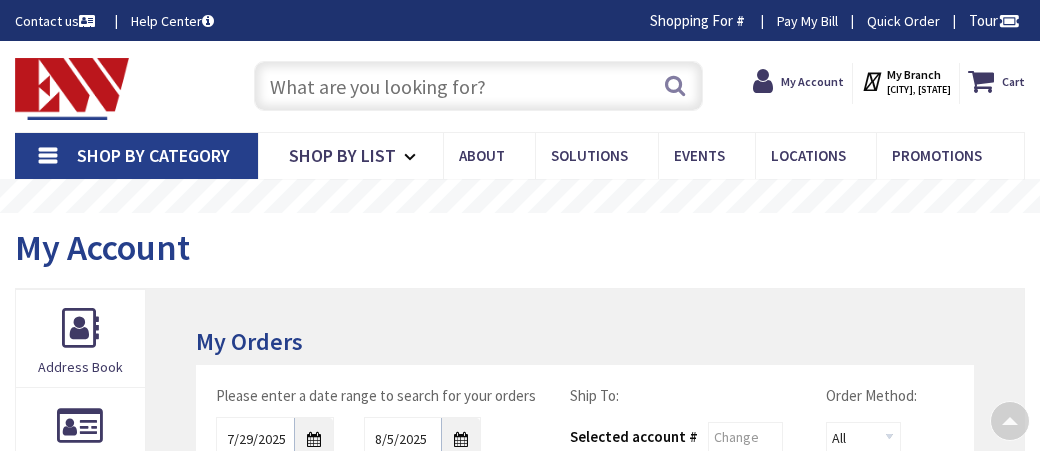 scroll, scrollTop: 385, scrollLeft: 0, axis: vertical 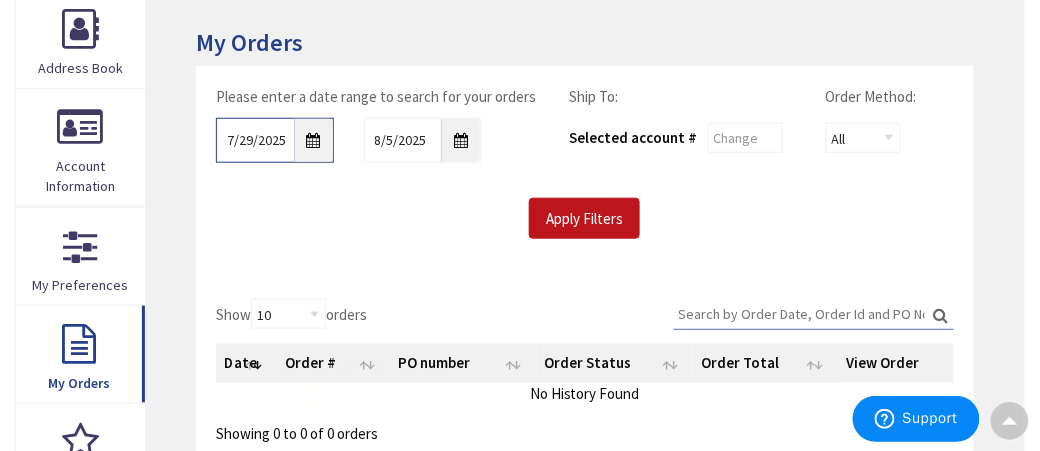 click on "7/29/2025" at bounding box center (274, 140) 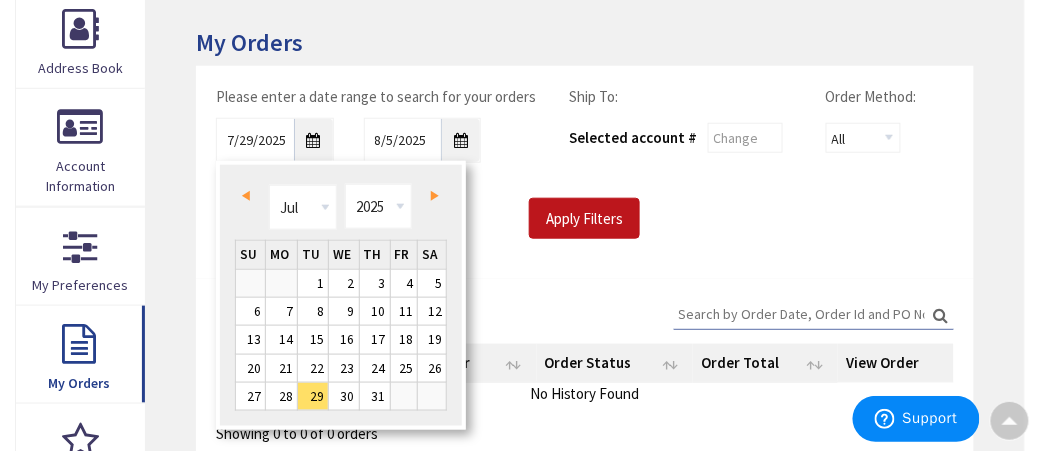click on "Prev" at bounding box center (246, 196) 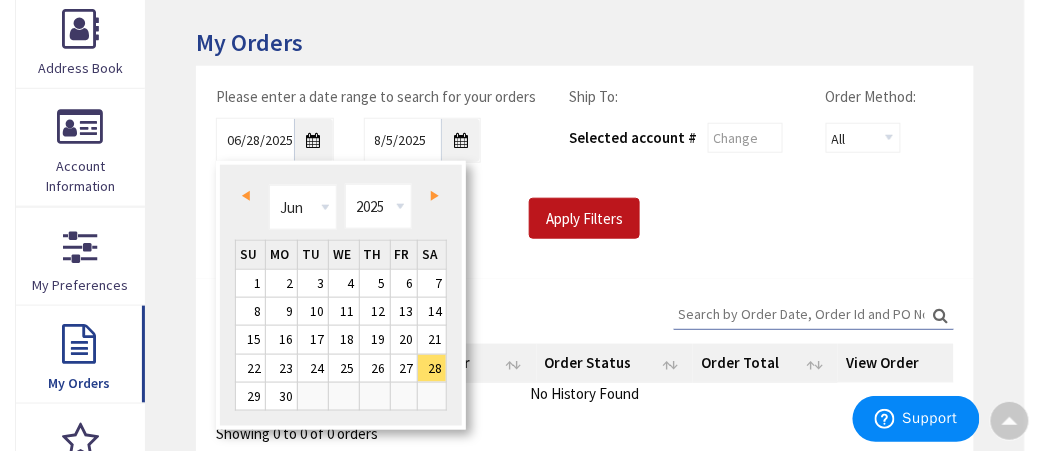 click on "Prev" at bounding box center [246, 196] 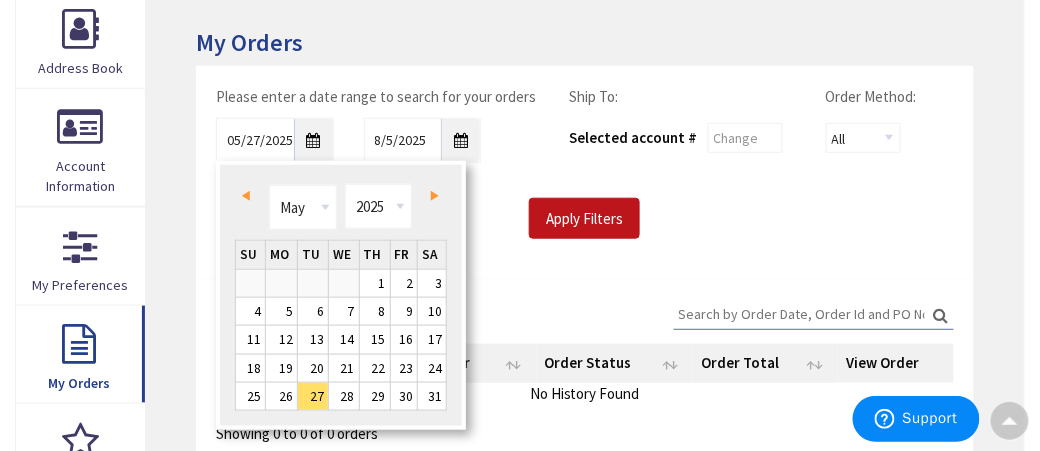 click on "Prev" at bounding box center (246, 196) 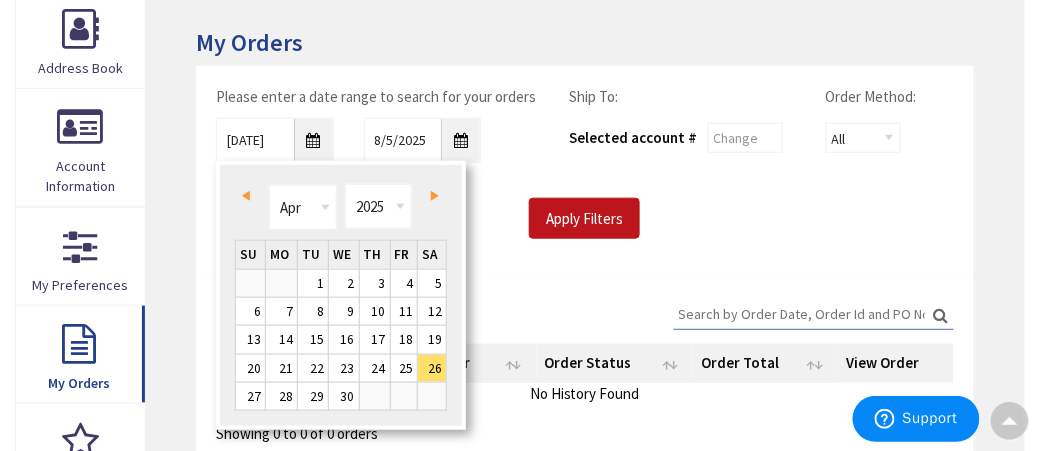 click on "Prev" at bounding box center [246, 196] 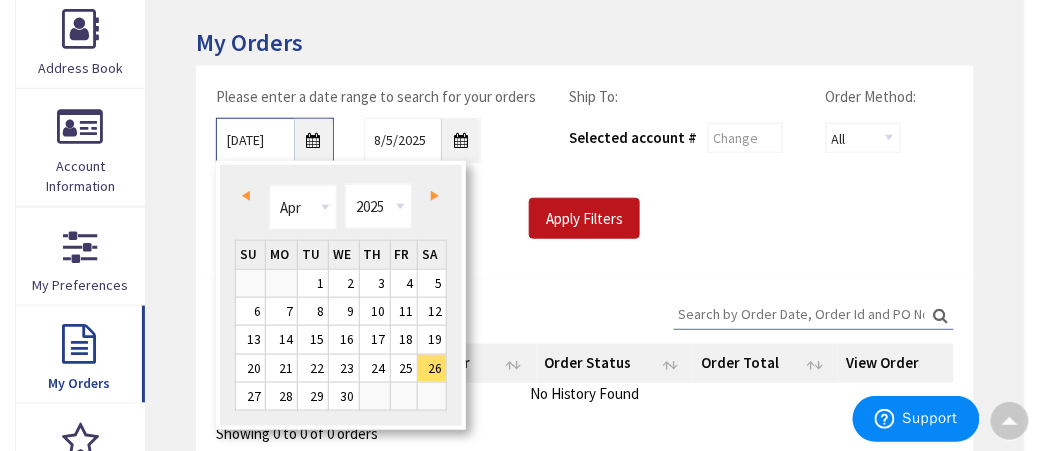 type on "03/25/2025" 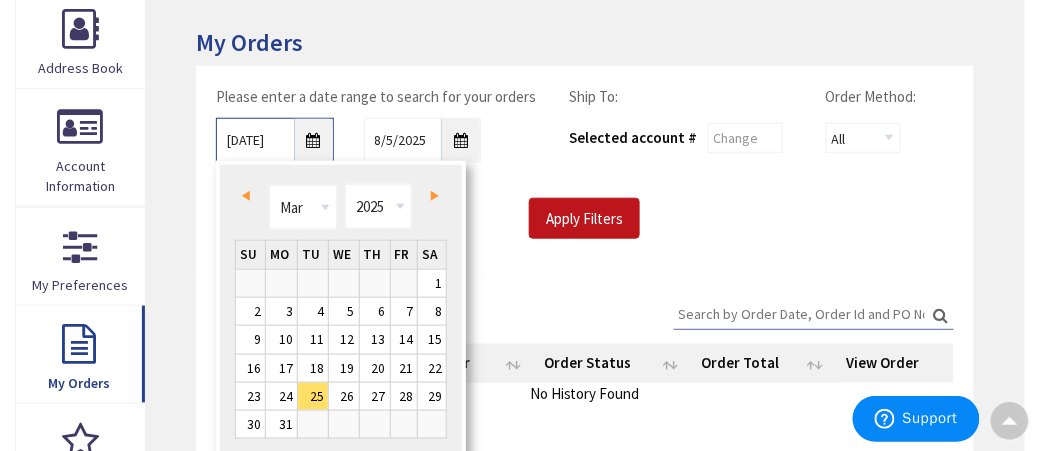 click on "03/25/2025" at bounding box center [274, 140] 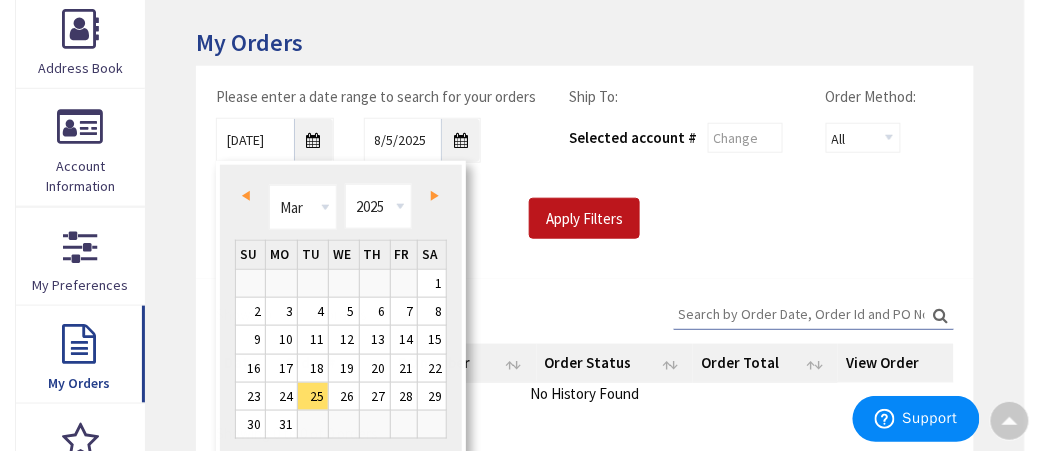 click on "Please enter a date range to search for your orders
03/25/2025
8/5/2025
Ship To:
Selected account #
Order Method:
All
Offline
Online Apply Filters" at bounding box center (585, 172) 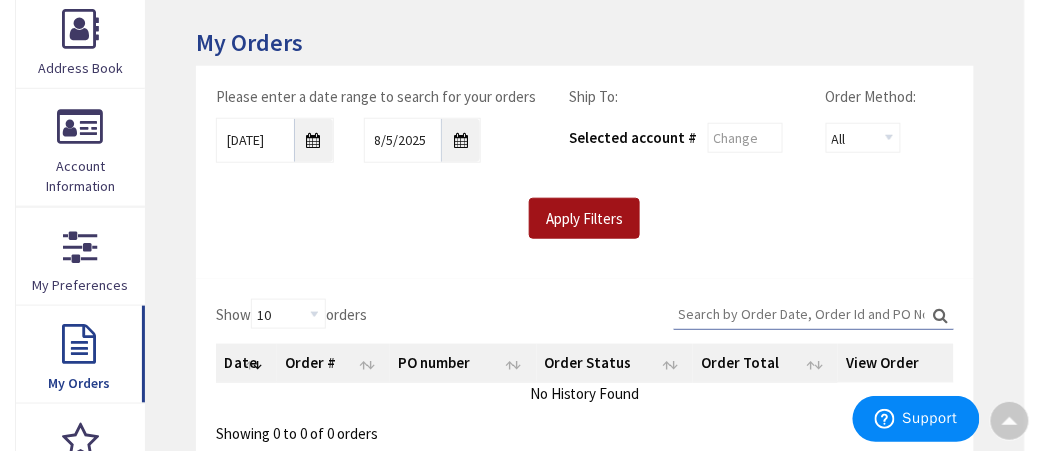 click on "Apply Filters" at bounding box center (584, 219) 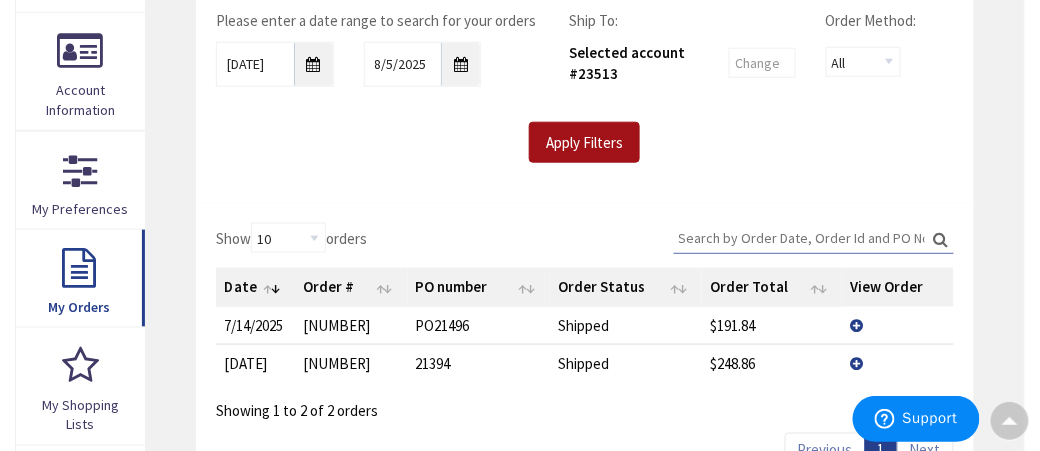 scroll, scrollTop: 402, scrollLeft: 0, axis: vertical 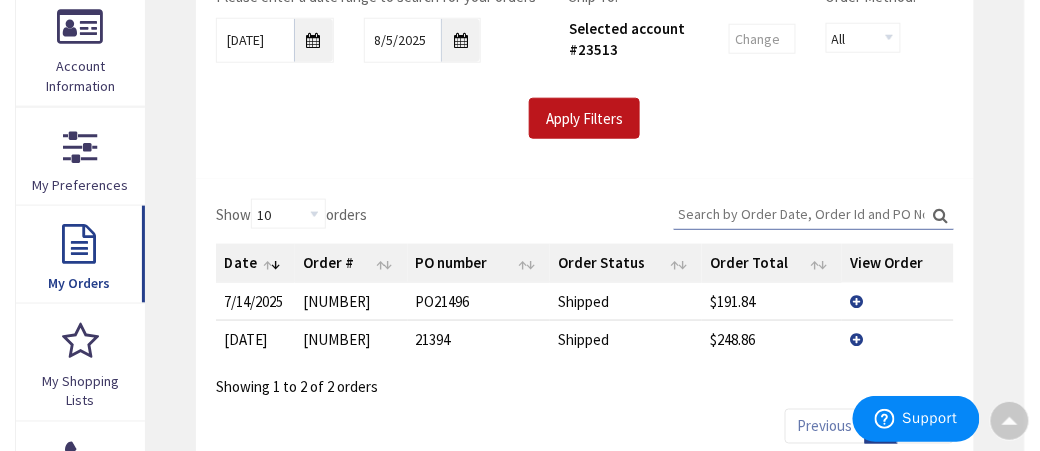 click on "View Details" at bounding box center (897, 339) 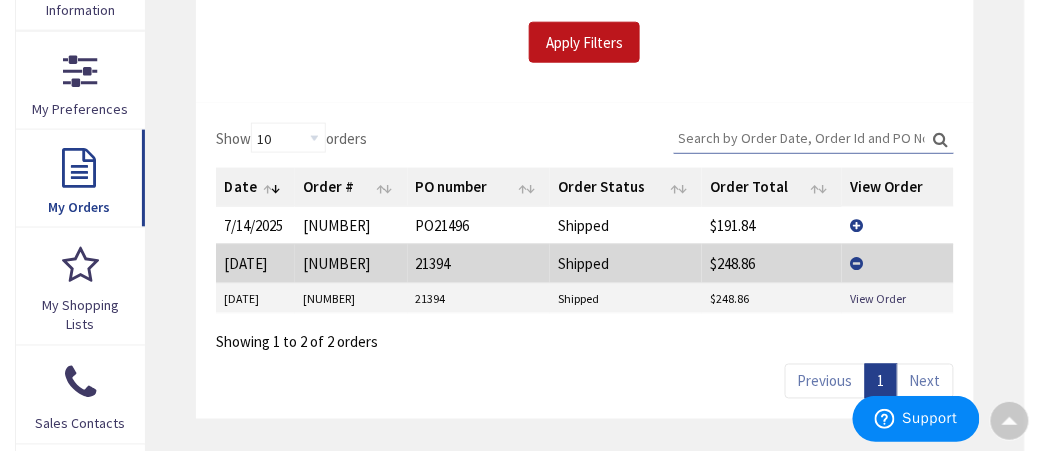 scroll, scrollTop: 502, scrollLeft: 0, axis: vertical 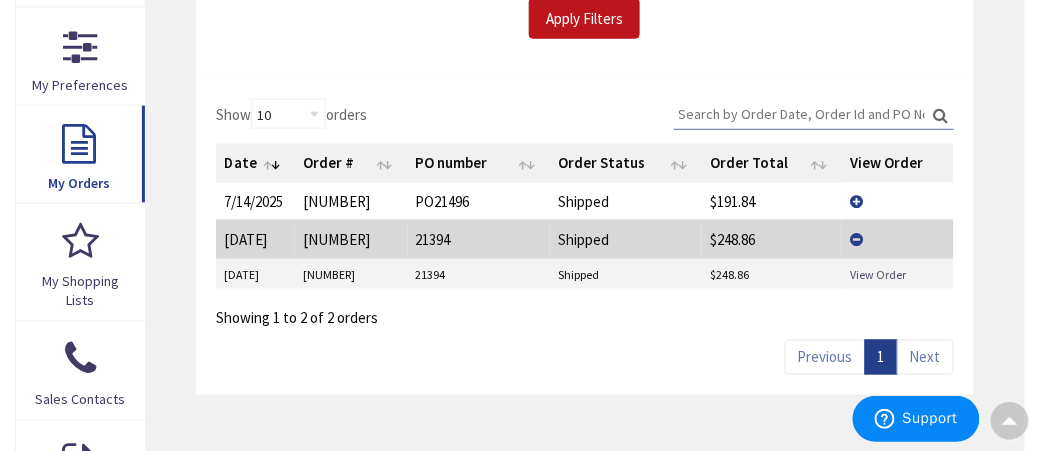 click on "View Order" at bounding box center (878, 274) 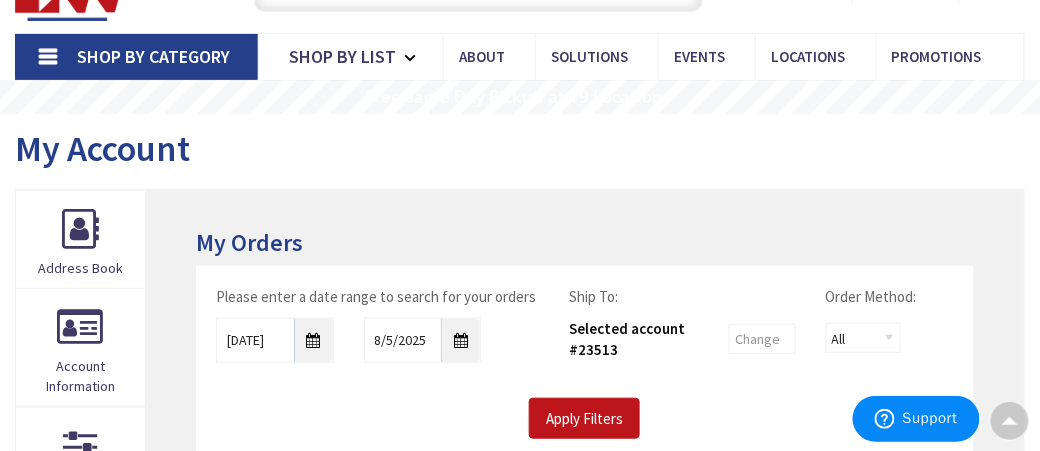 scroll, scrollTop: 0, scrollLeft: 0, axis: both 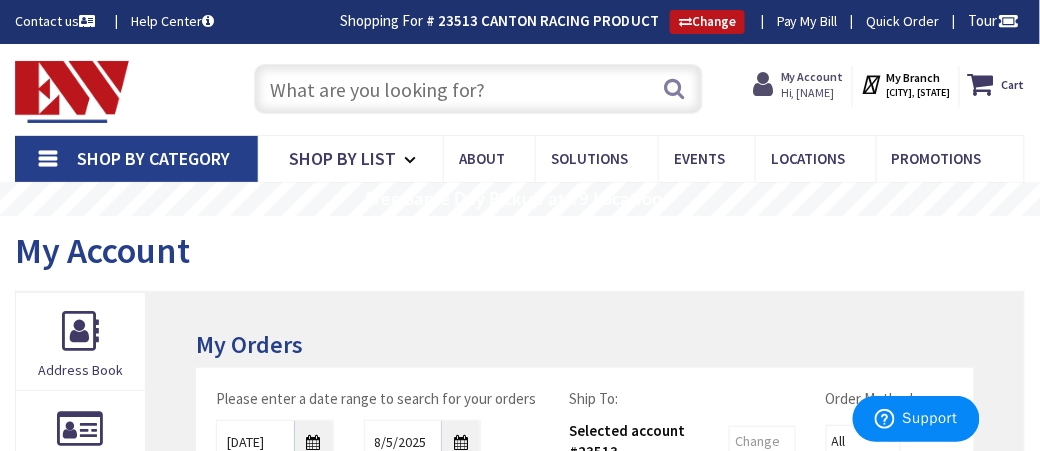click on "Hi, larry" at bounding box center (812, 93) 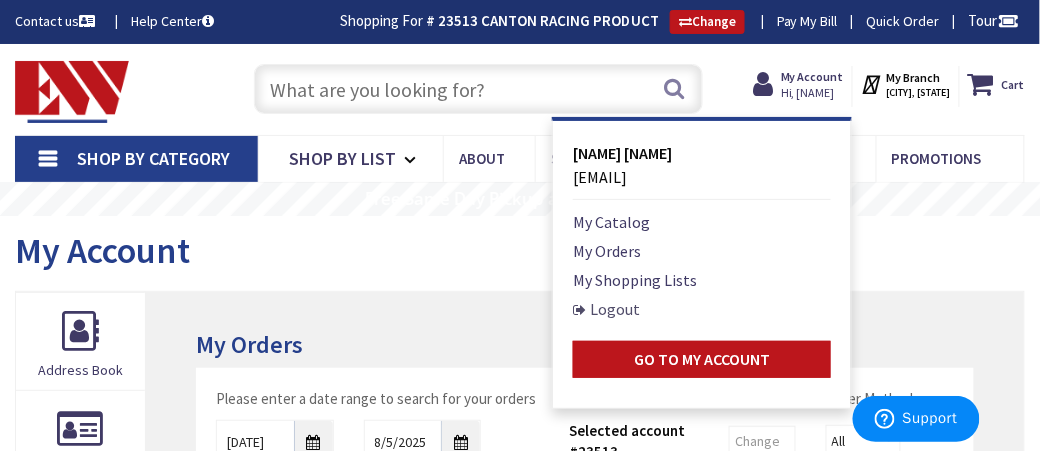 click on "Logout" at bounding box center [606, 309] 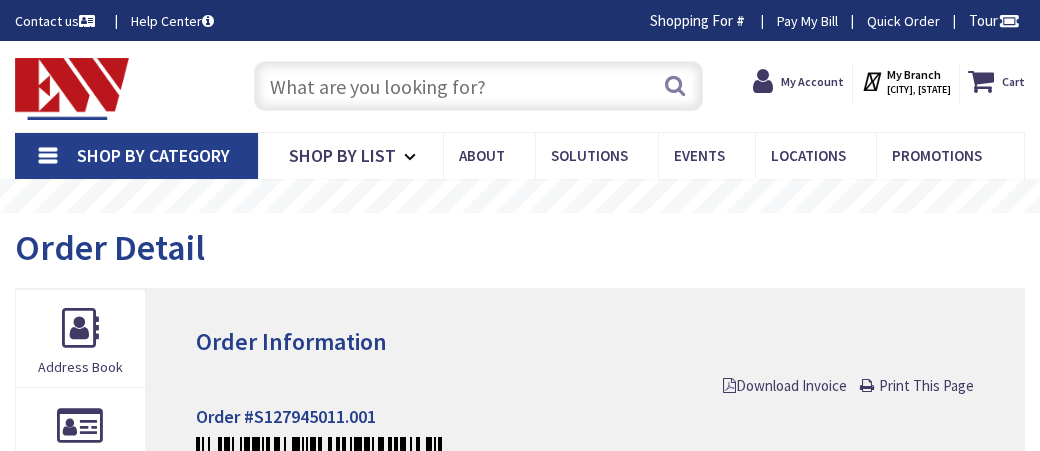scroll, scrollTop: 0, scrollLeft: 0, axis: both 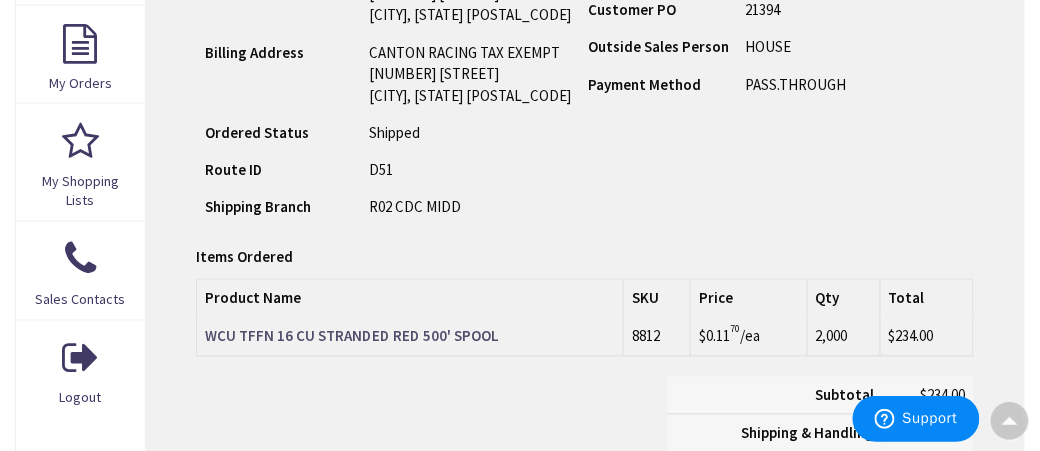 click on "WCU TFFN 16 CU STRANDED RED 500'  SPOOL" at bounding box center (352, 336) 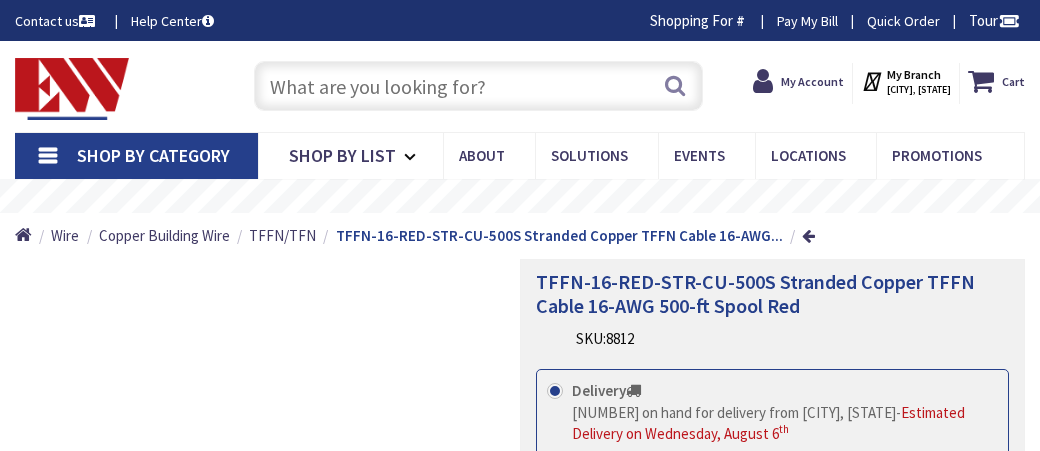 scroll, scrollTop: 100, scrollLeft: 0, axis: vertical 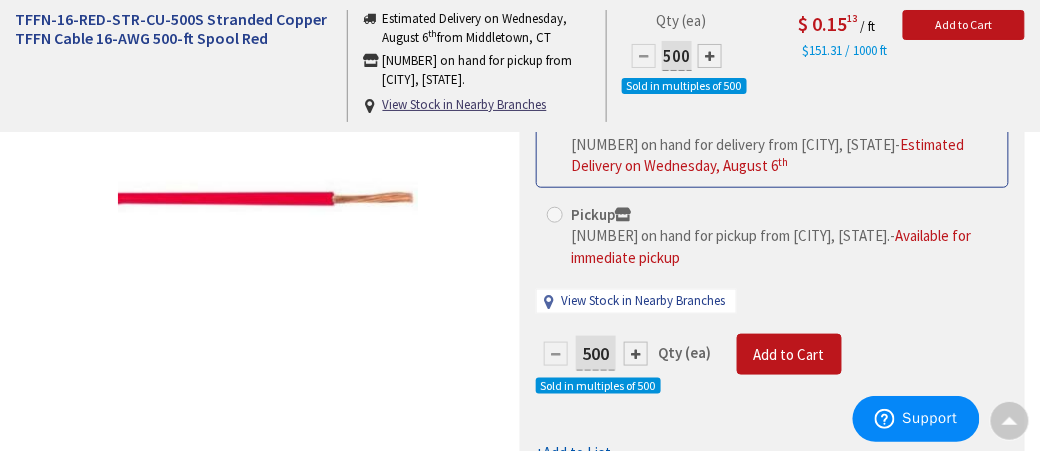 click at bounding box center [636, 354] 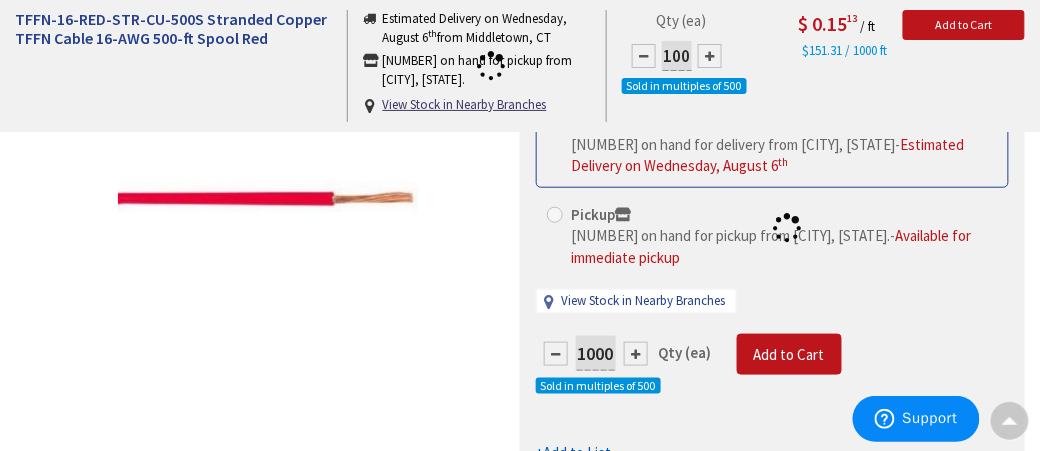 click at bounding box center [636, 354] 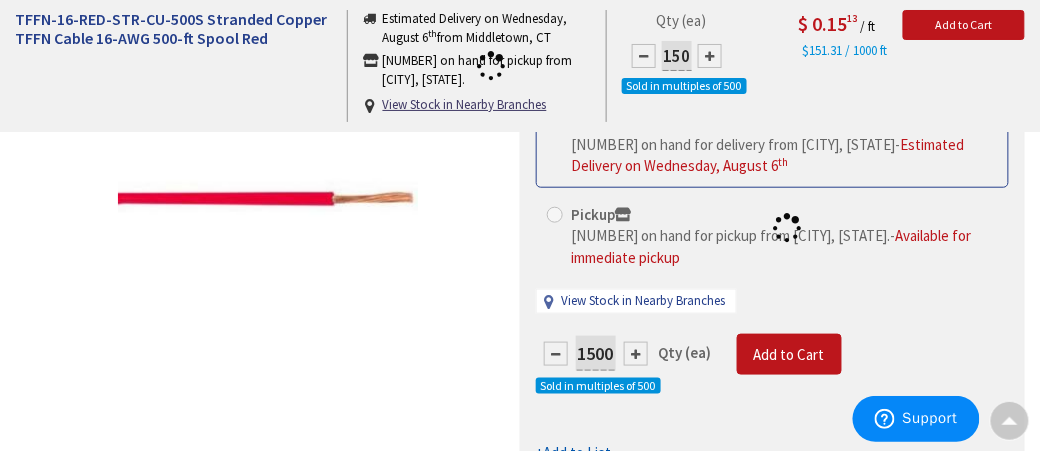 click at bounding box center [772, 228] 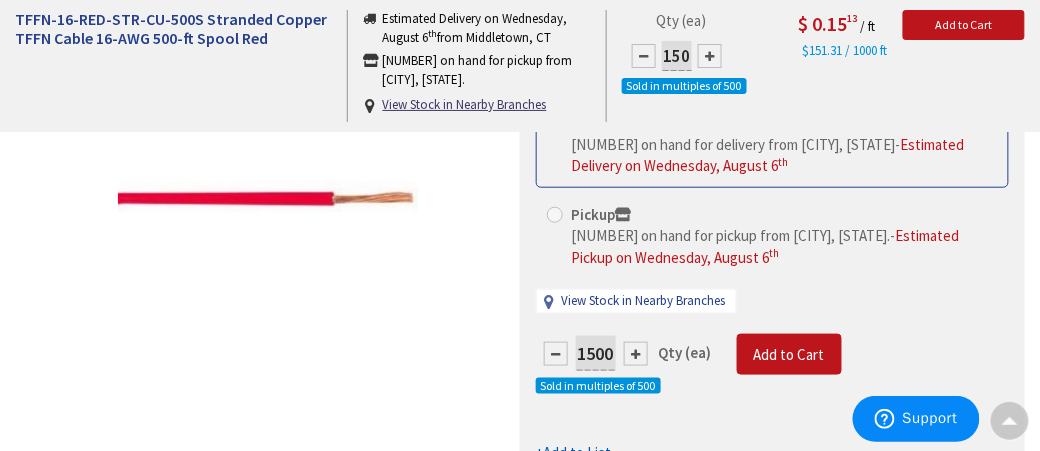 click at bounding box center [636, 354] 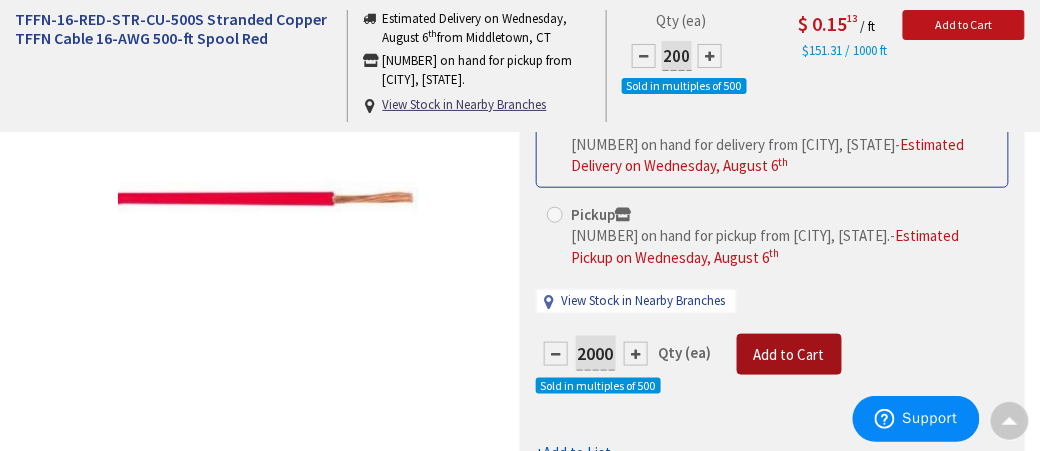 click on "Add to Cart" at bounding box center [789, 355] 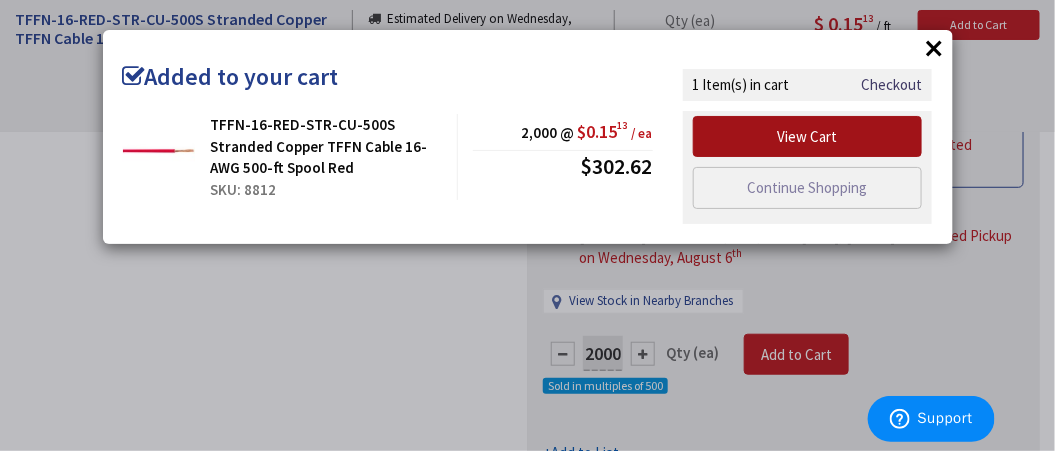 click on "View Cart" at bounding box center [808, 137] 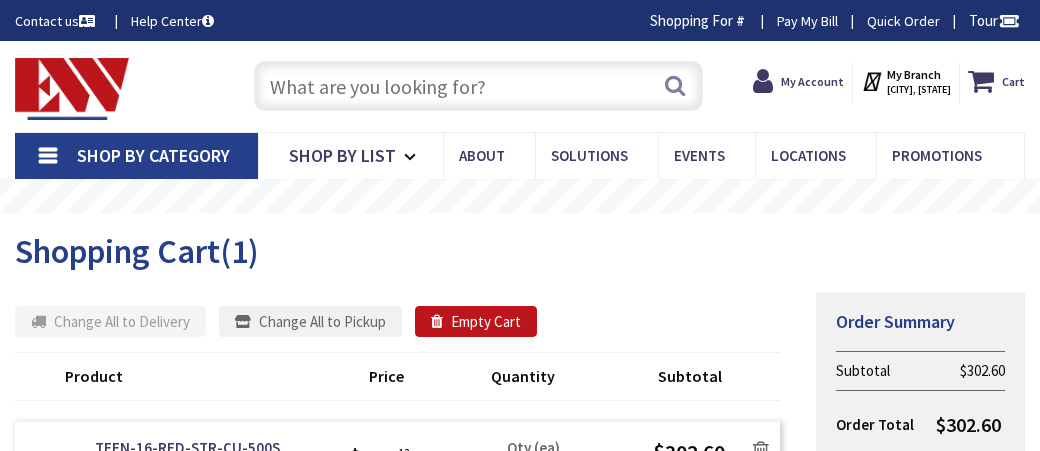 scroll, scrollTop: 0, scrollLeft: 0, axis: both 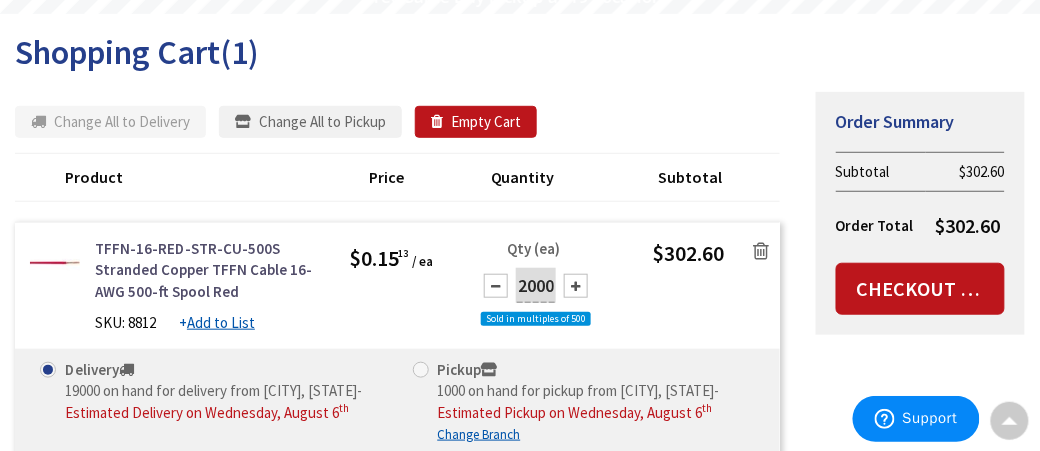 click on "TFFN-16-RED-STR-CU-500S Stranded Copper TFFN Cable 16-AWG 500-ft Spool Red" at bounding box center (207, 270) 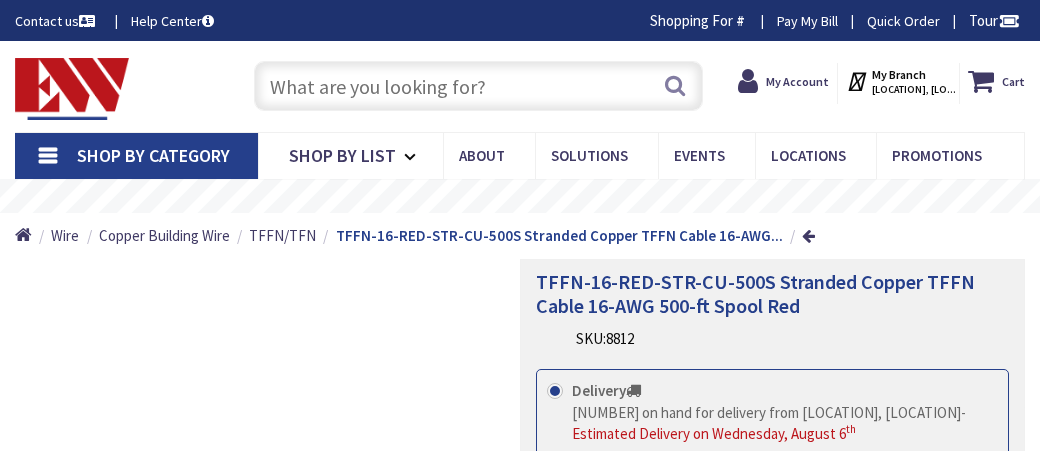 scroll, scrollTop: 293, scrollLeft: 0, axis: vertical 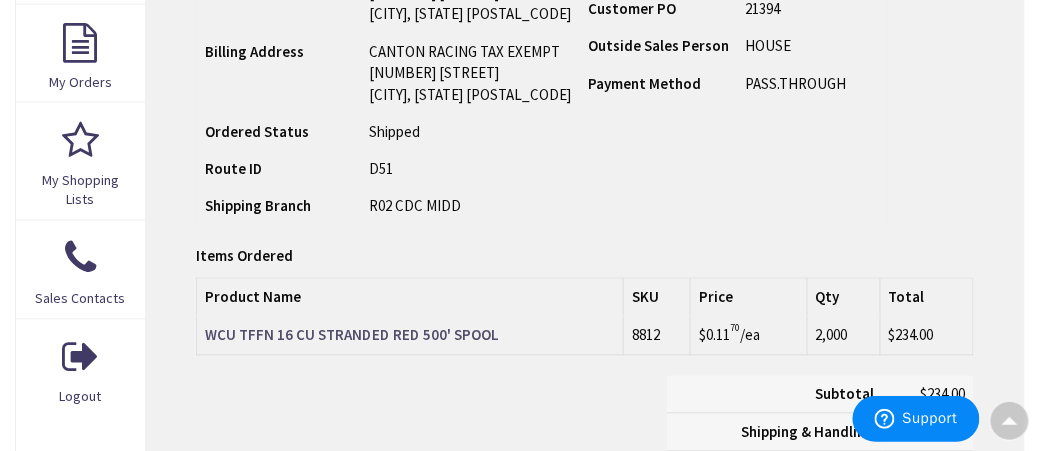 click on "WCU TFFN 16 CU STRANDED RED 500'  SPOOL" at bounding box center (352, 335) 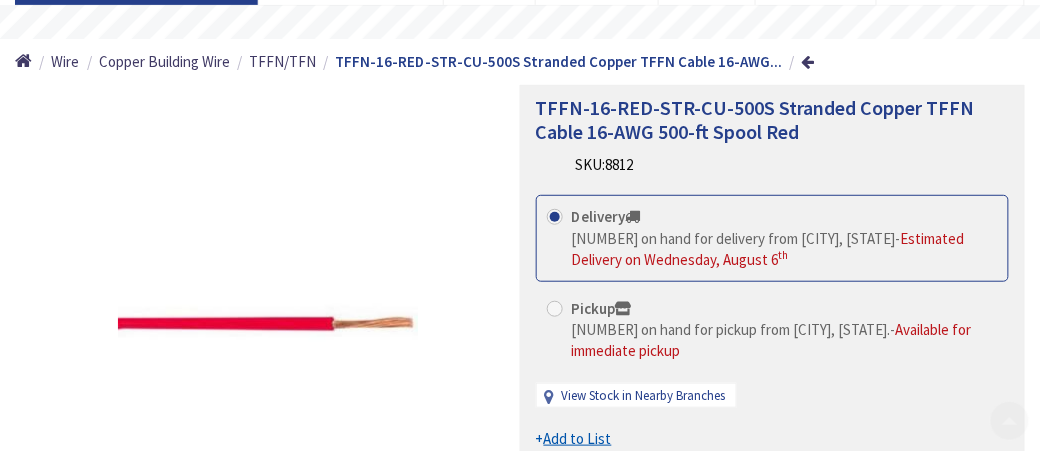 scroll, scrollTop: 0, scrollLeft: 0, axis: both 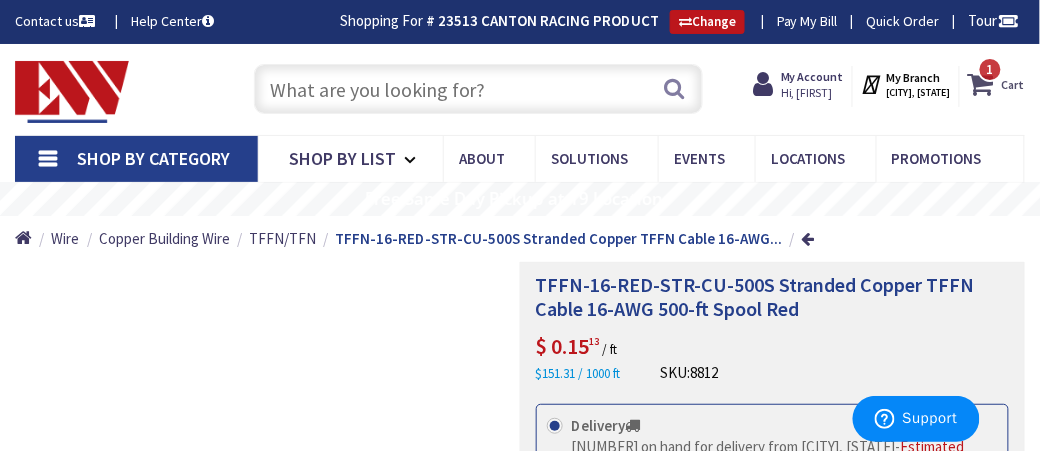 click on "1
1
items" at bounding box center [990, 69] 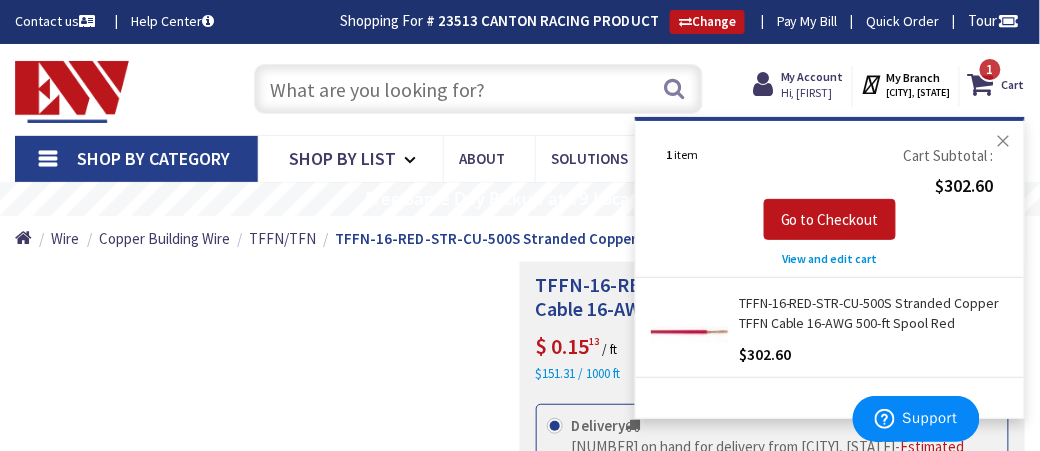 click on "Close" at bounding box center (1004, 141) 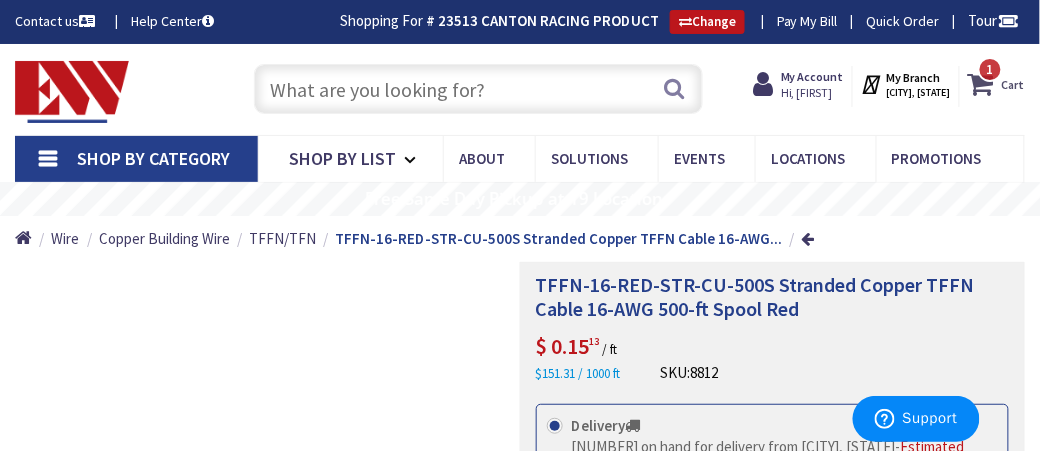 click on "1" at bounding box center (990, 69) 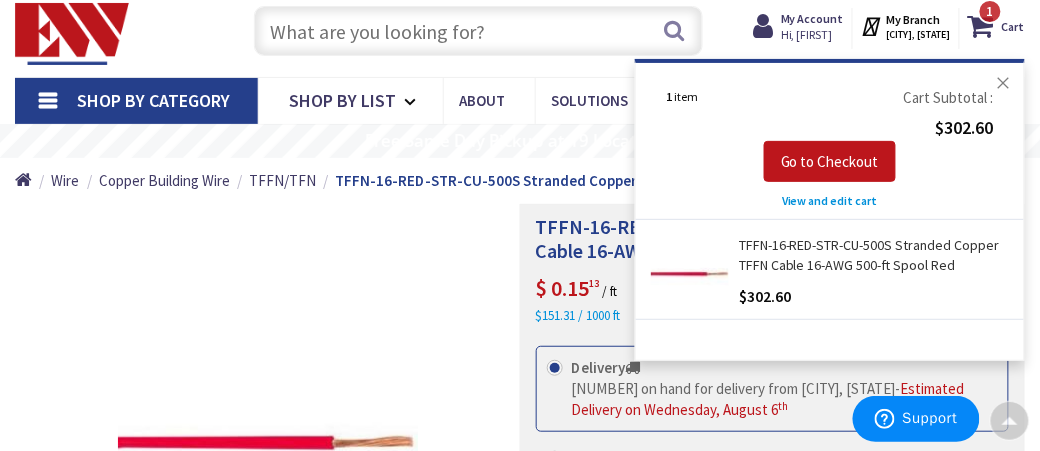 scroll, scrollTop: 0, scrollLeft: 0, axis: both 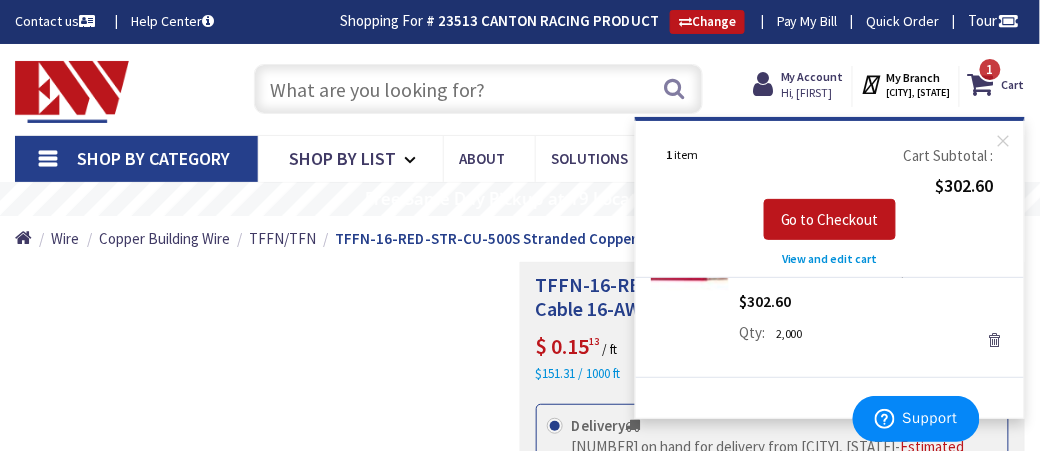 click on "Remove" at bounding box center [995, 340] 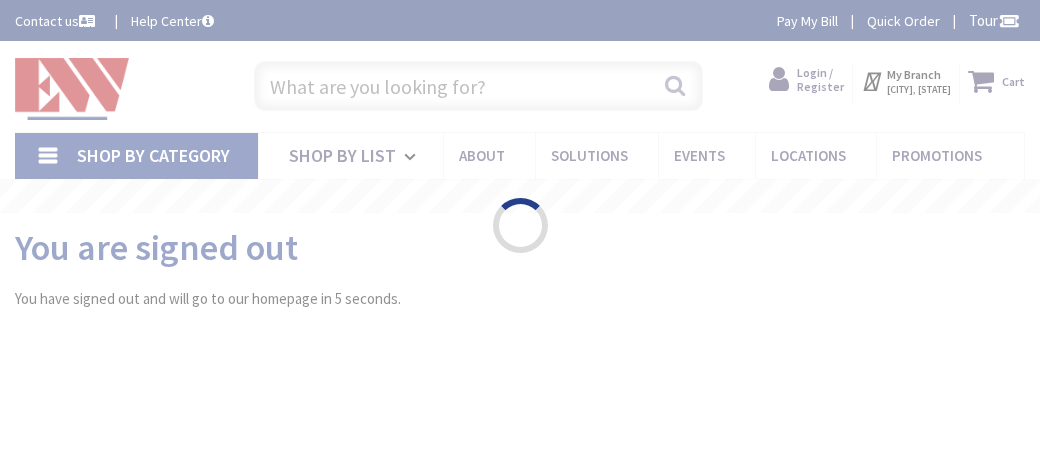 scroll, scrollTop: 0, scrollLeft: 0, axis: both 